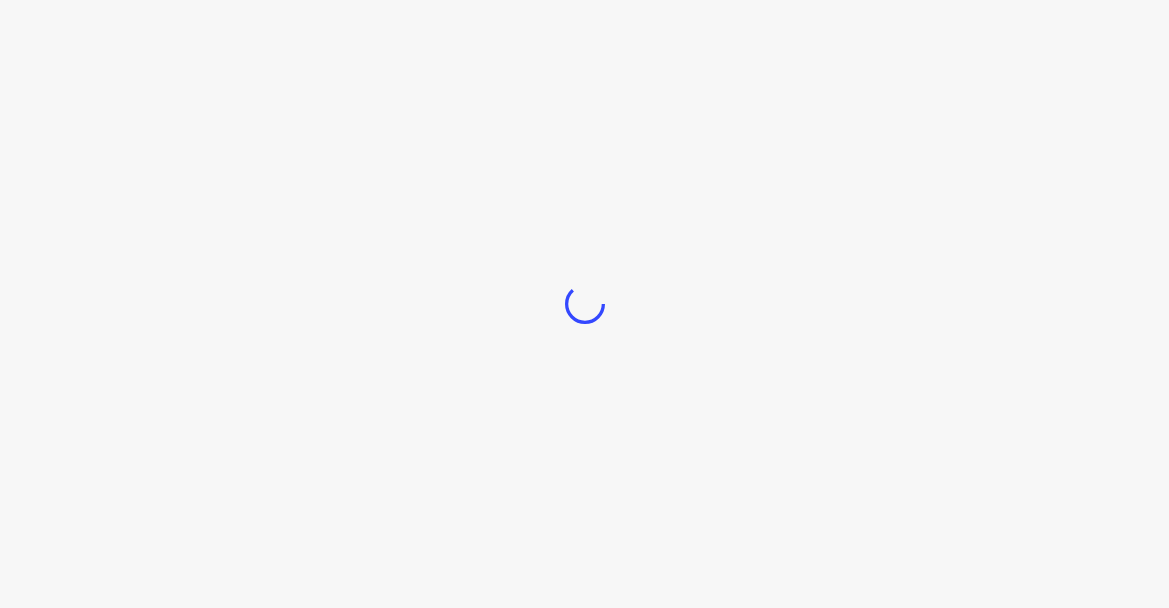 scroll, scrollTop: 0, scrollLeft: 0, axis: both 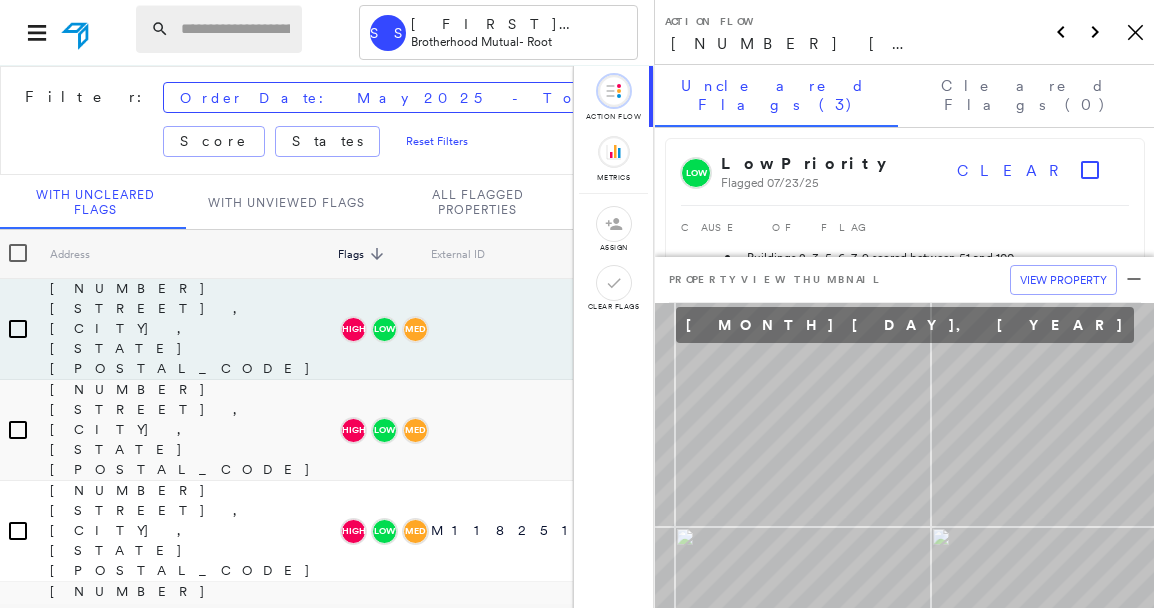 click at bounding box center [235, 29] 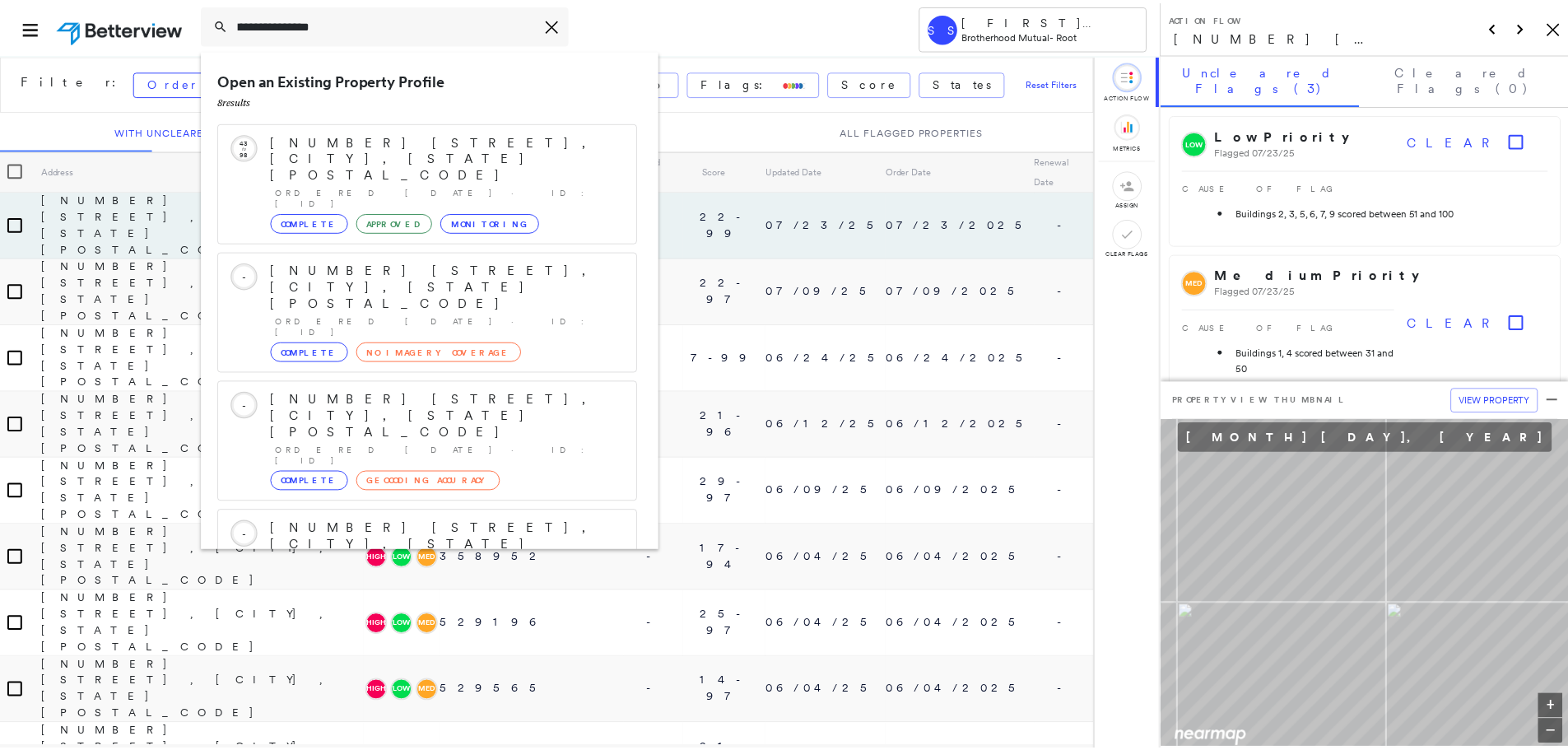 scroll, scrollTop: 0, scrollLeft: 0, axis: both 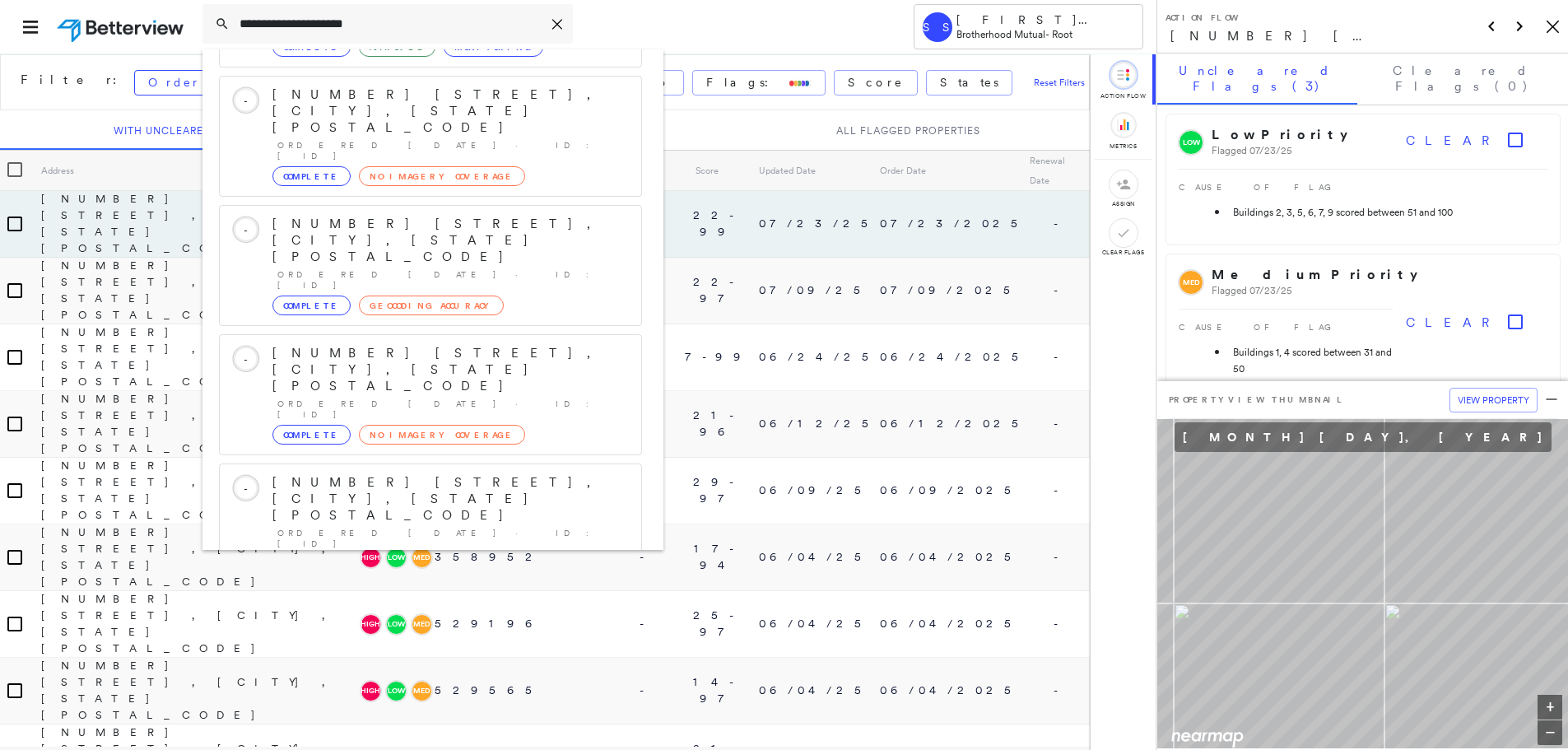 type on "**********" 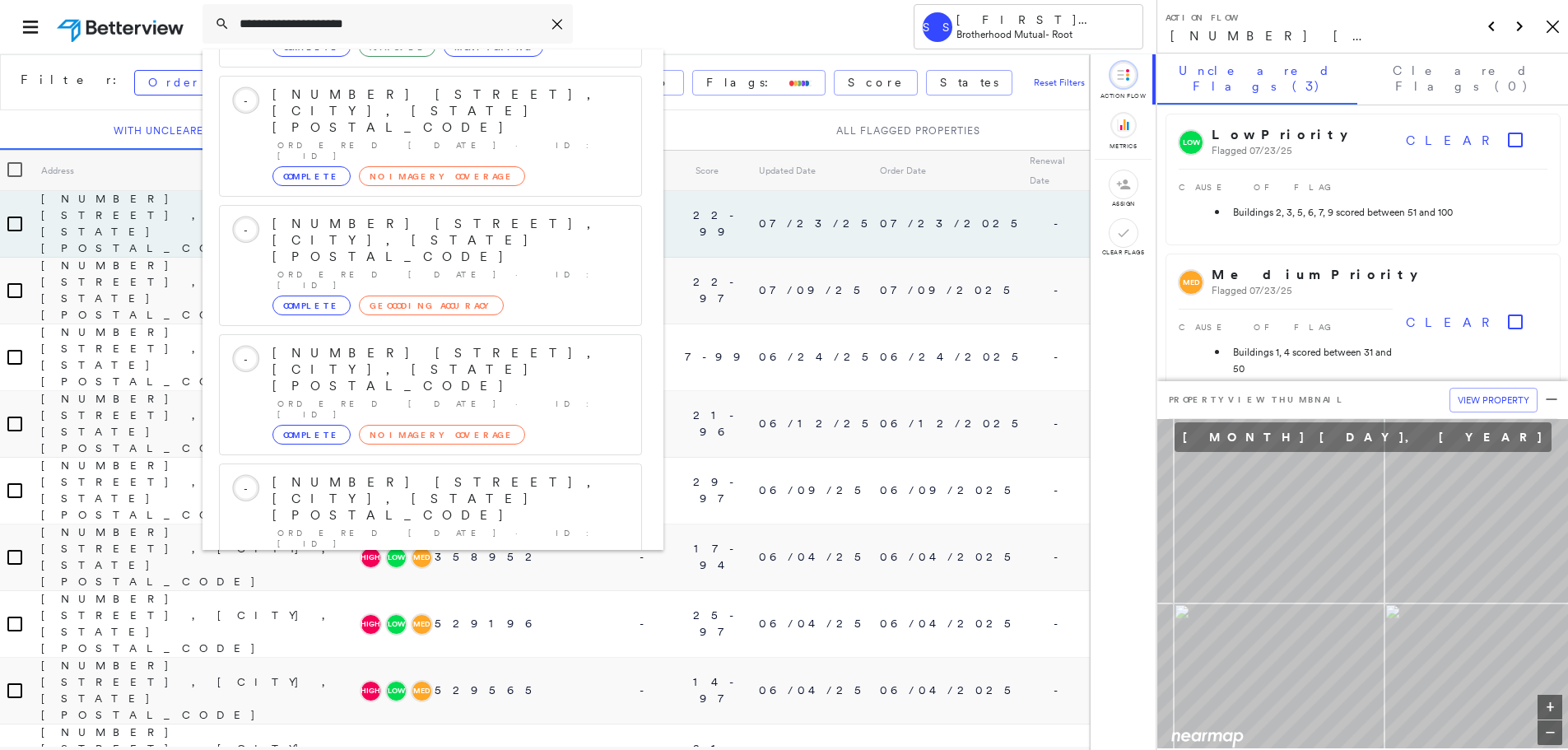 click on "[NUMBER] [STREET], [CITY], [STATE] [POSTAL_CODE]" at bounding box center [412, 739] 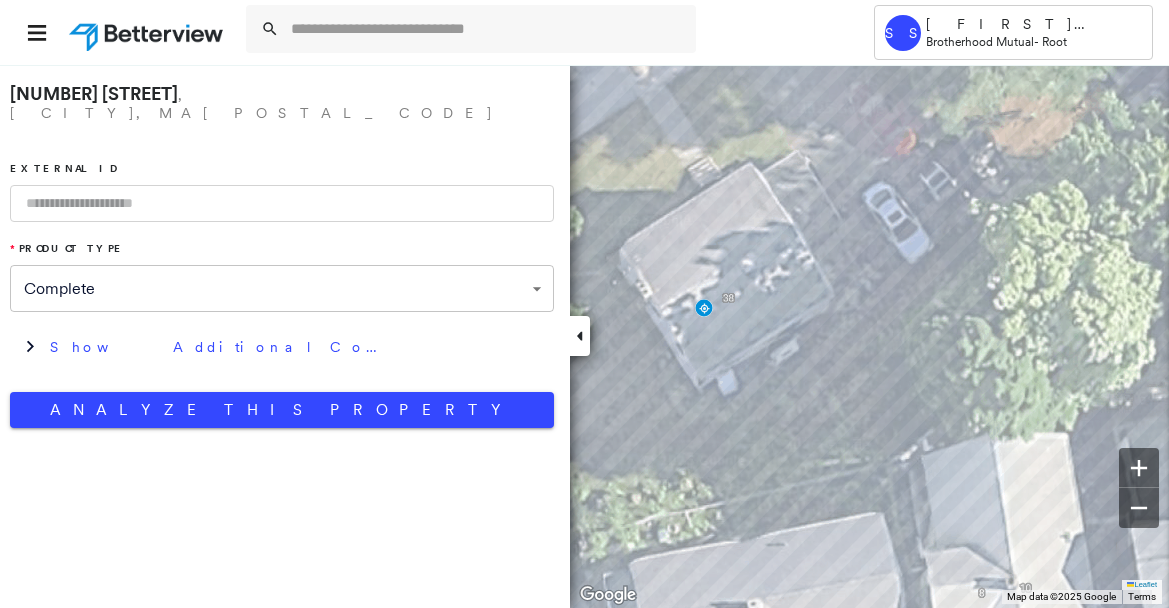 click at bounding box center [282, 203] 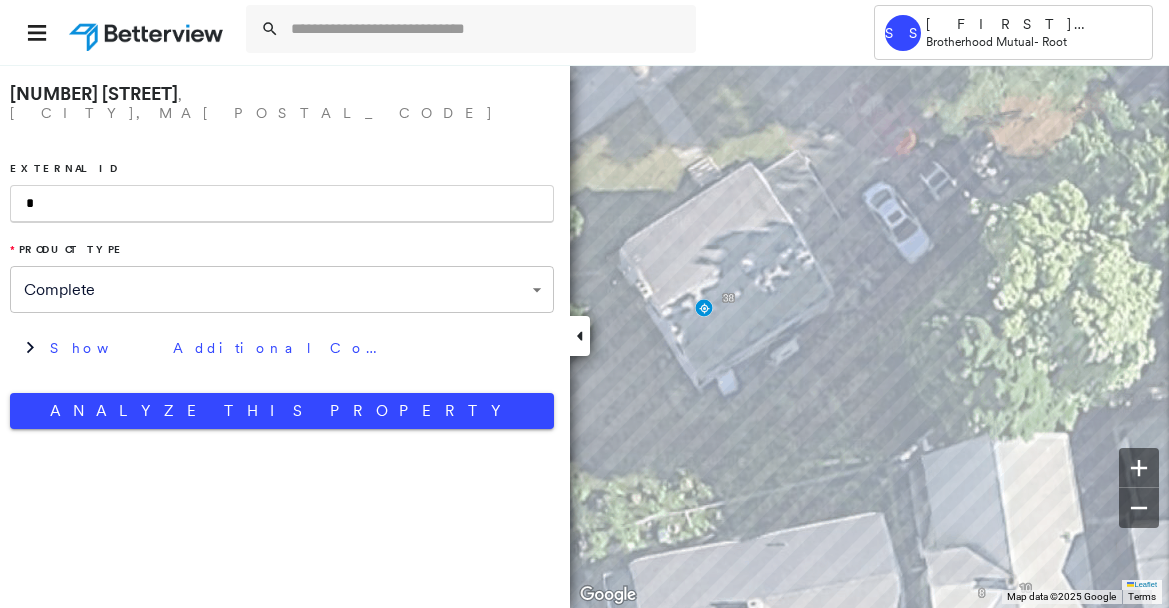 paste on "********" 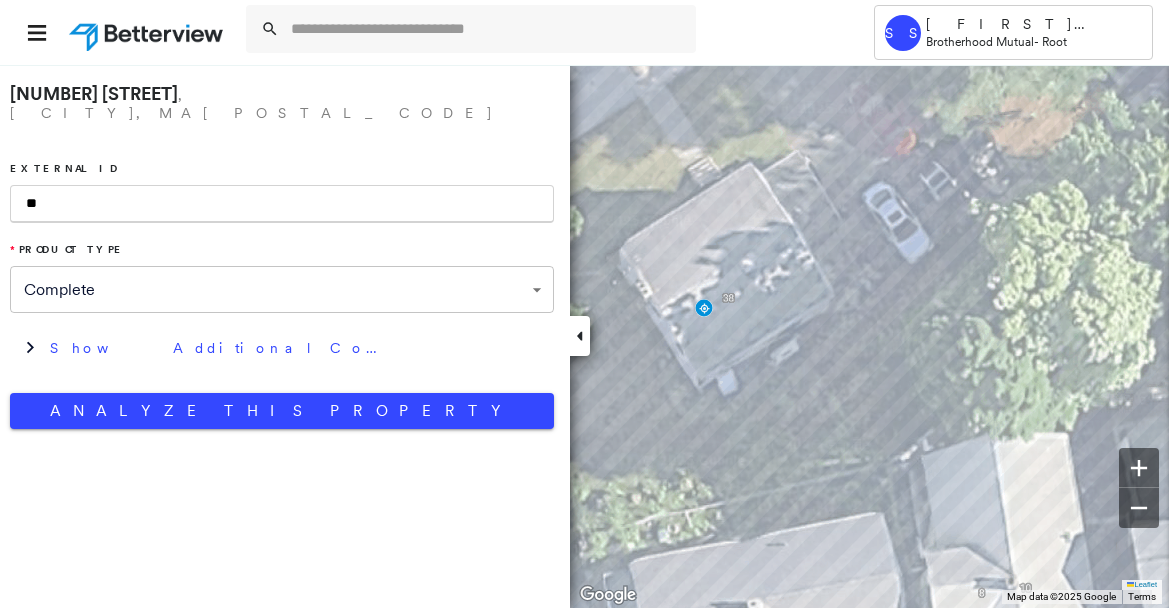 type on "*" 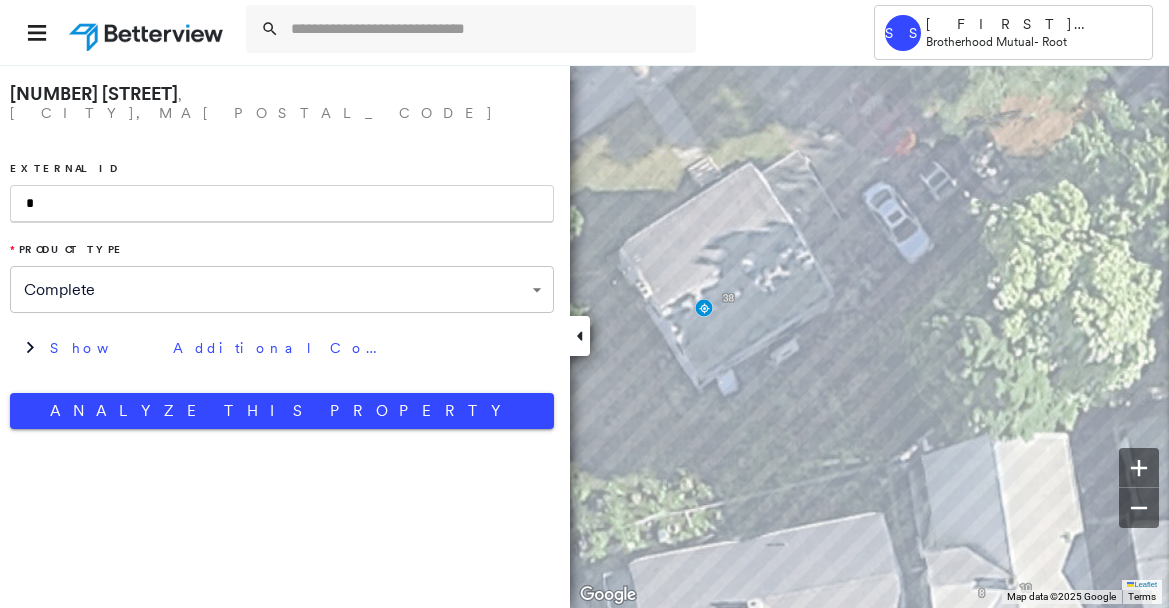 paste on "********" 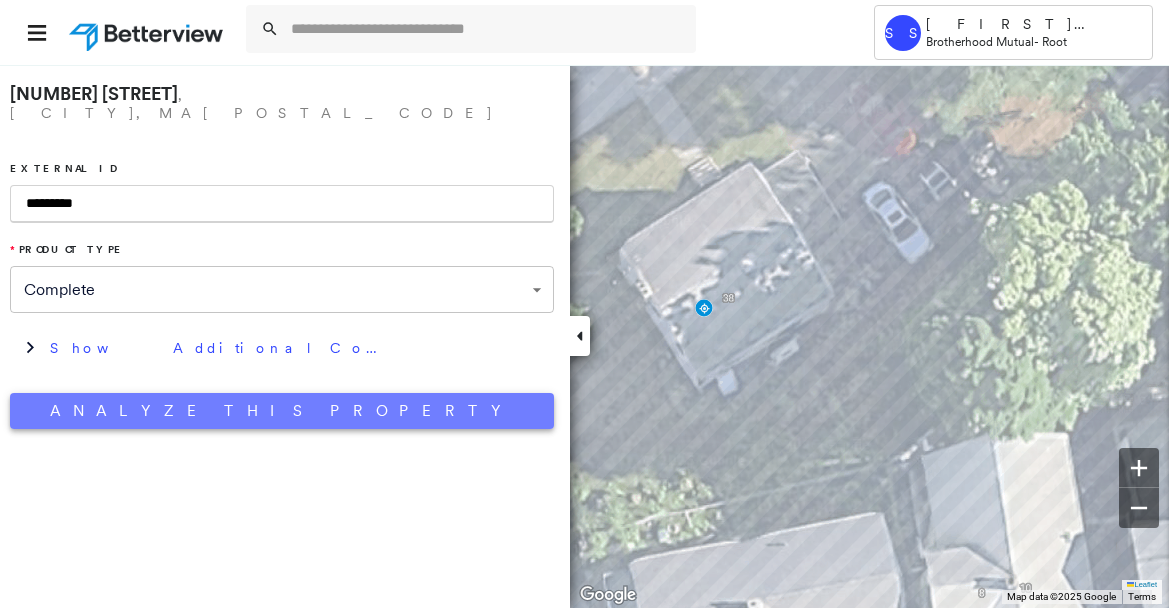 type on "*********" 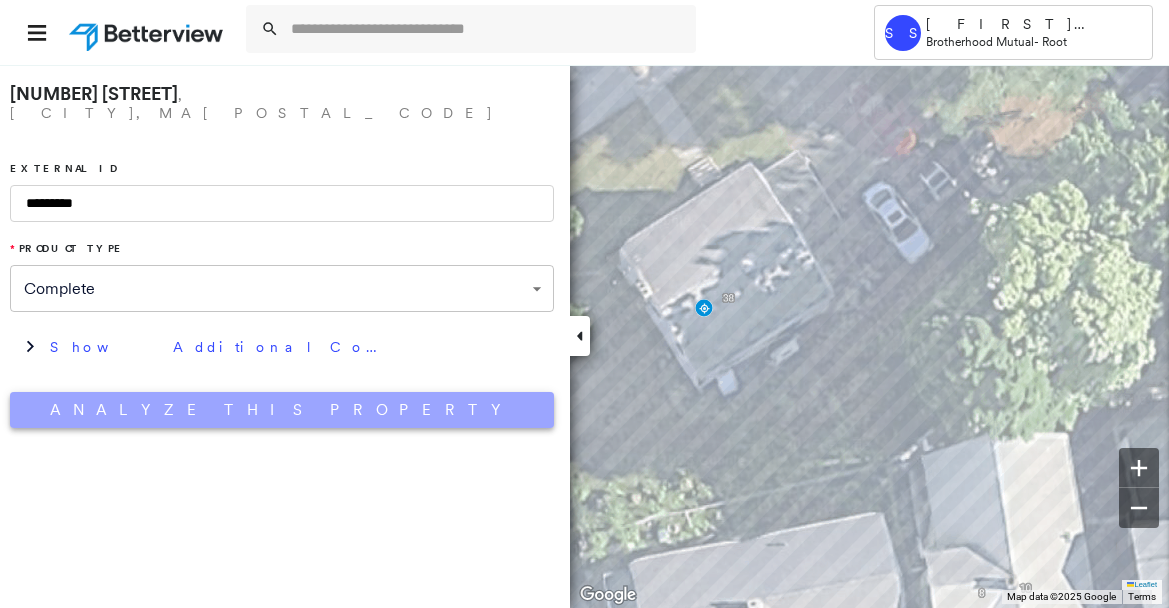 click on "Analyze This Property" at bounding box center [282, 410] 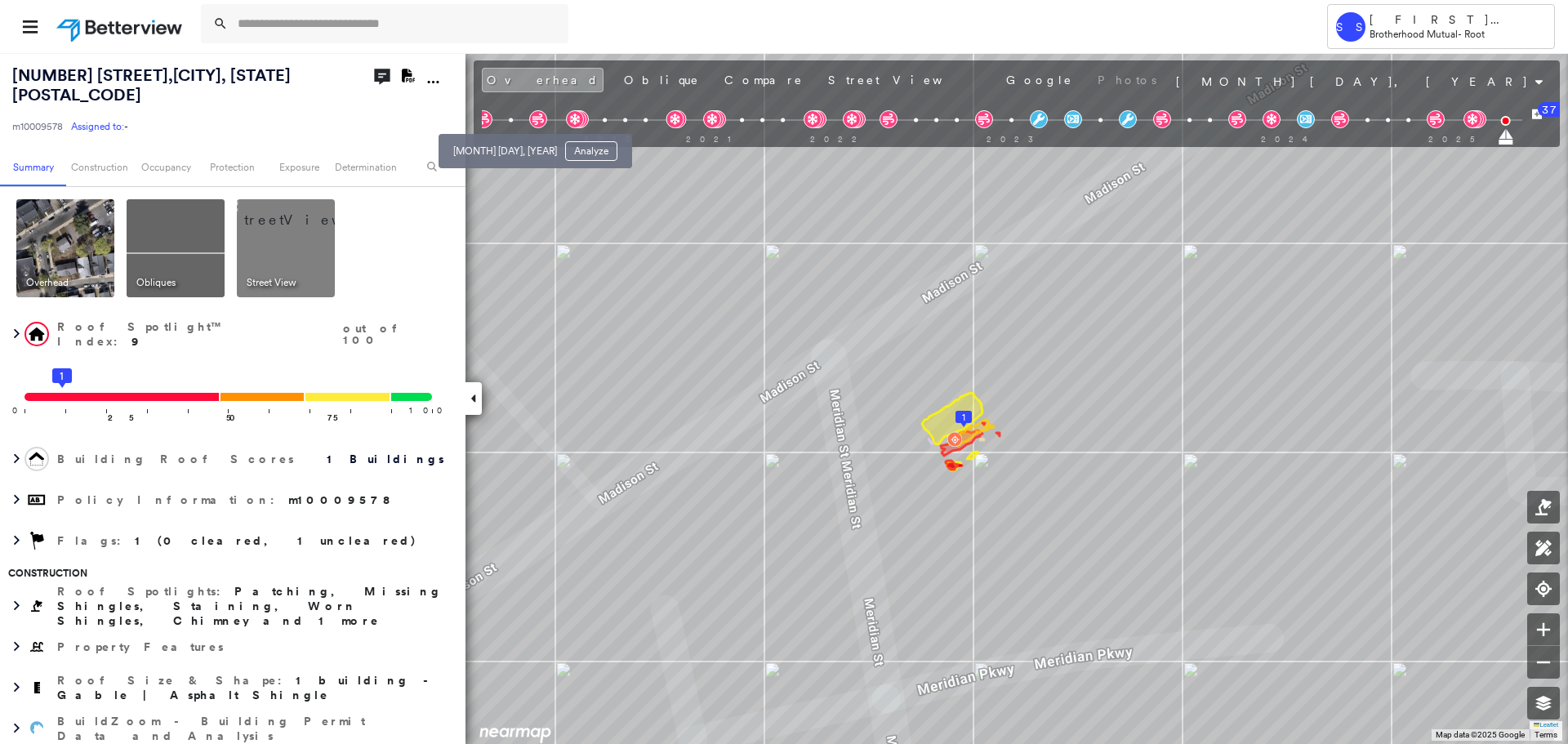 click at bounding box center (510, 120) 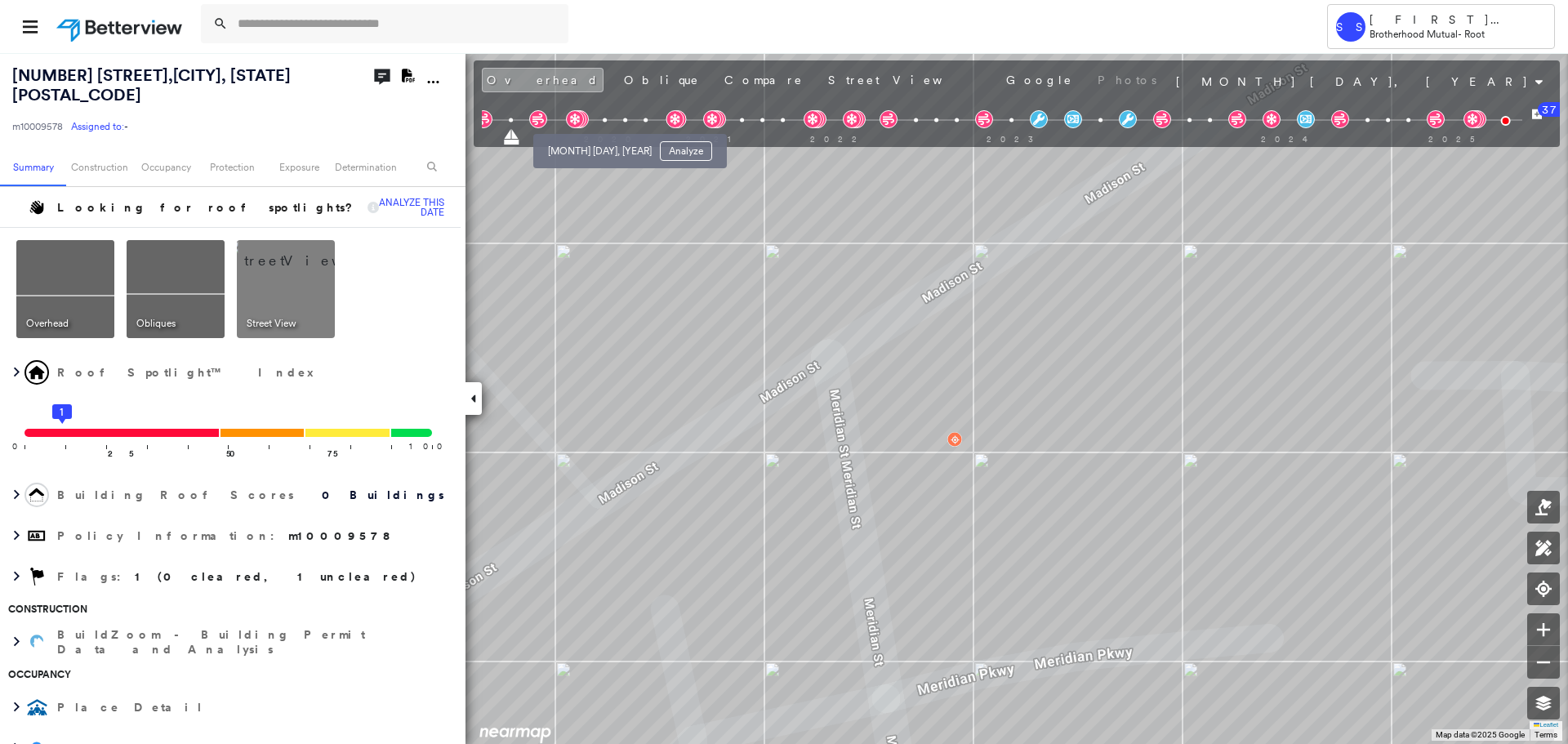 click at bounding box center [604, 120] 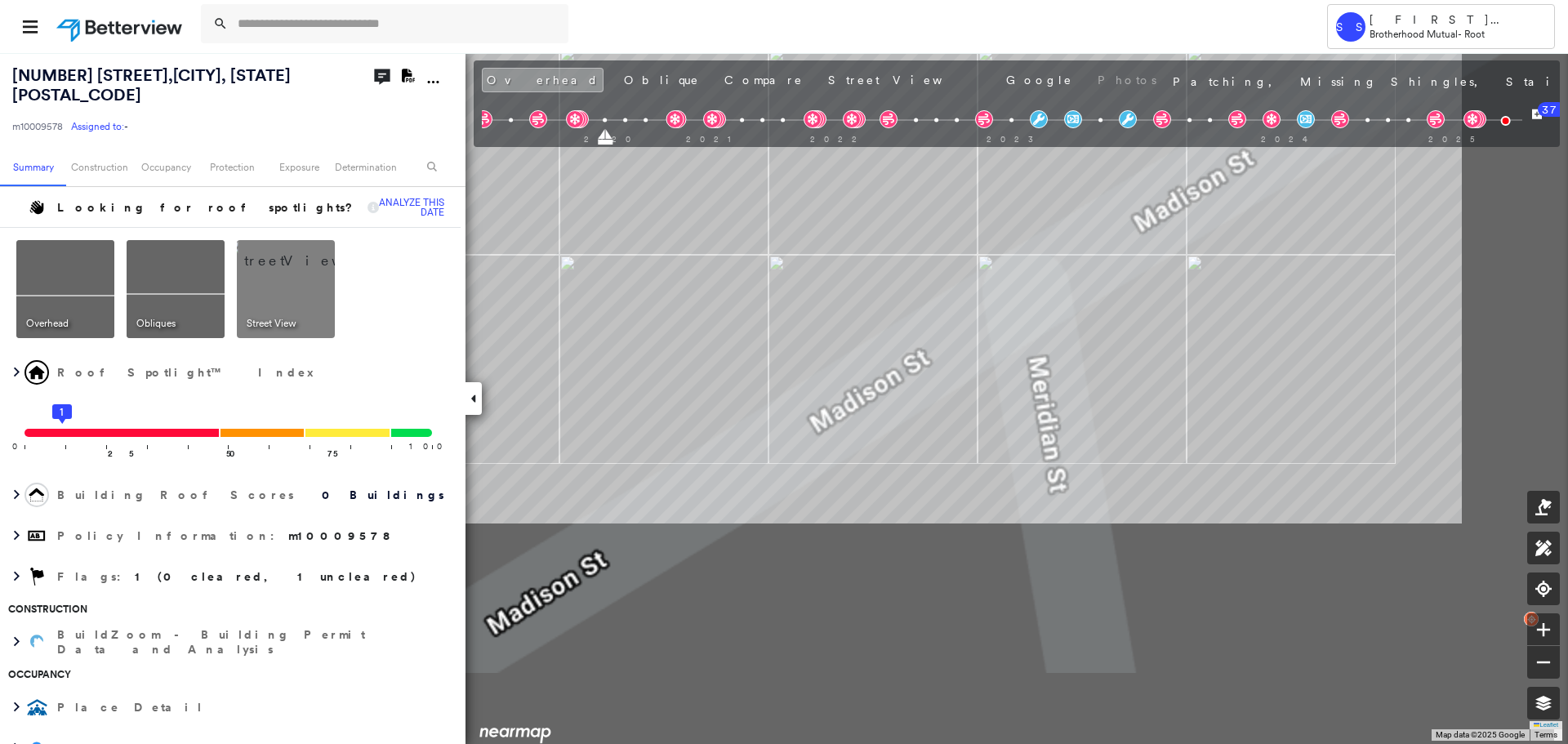 click on "[NUMBER] [STREET] , [CITY], [STATE] [POSTAL_CODE] m[ID] Assigned to:  - Assigned to:  - m[ID] Assigned to:  - Open Comments Download PDF Report Summary Construction Occupancy Protection Exposure Determination Looking for roof spotlights? Analyze this date Overhead Obliques Street View Roof Spotlight™ Index 0 100 25 1 50 75 Building Roof Scores 0 Buildings Policy Information :  m[ID] Flags :  1 (0 cleared, 1 uncleared) Construction BuildZoom - Building Permit Data and Analysis Occupancy Place Detail SmartyStreets - Geocode Smarty Streets - Surrounding Properties Protection Exposure FEMA Risk Index Wildfire Additional Perils Determination Flags :  1 (0 cleared, 1 uncleared) Uncleared Flags (1) Cleared Flags  (0) High High Priority Flagged [DATE] Clear Action Taken New Entry History Quote/New Business Terms & Conditions Added ACV Endorsement Added Cosmetic Endorsement Inspection/Loss Control Report Information Added to Inspection Survey Onsite Inspection Ordered Determined No Inspection Needed General Save Save" at bounding box center (784, 398) 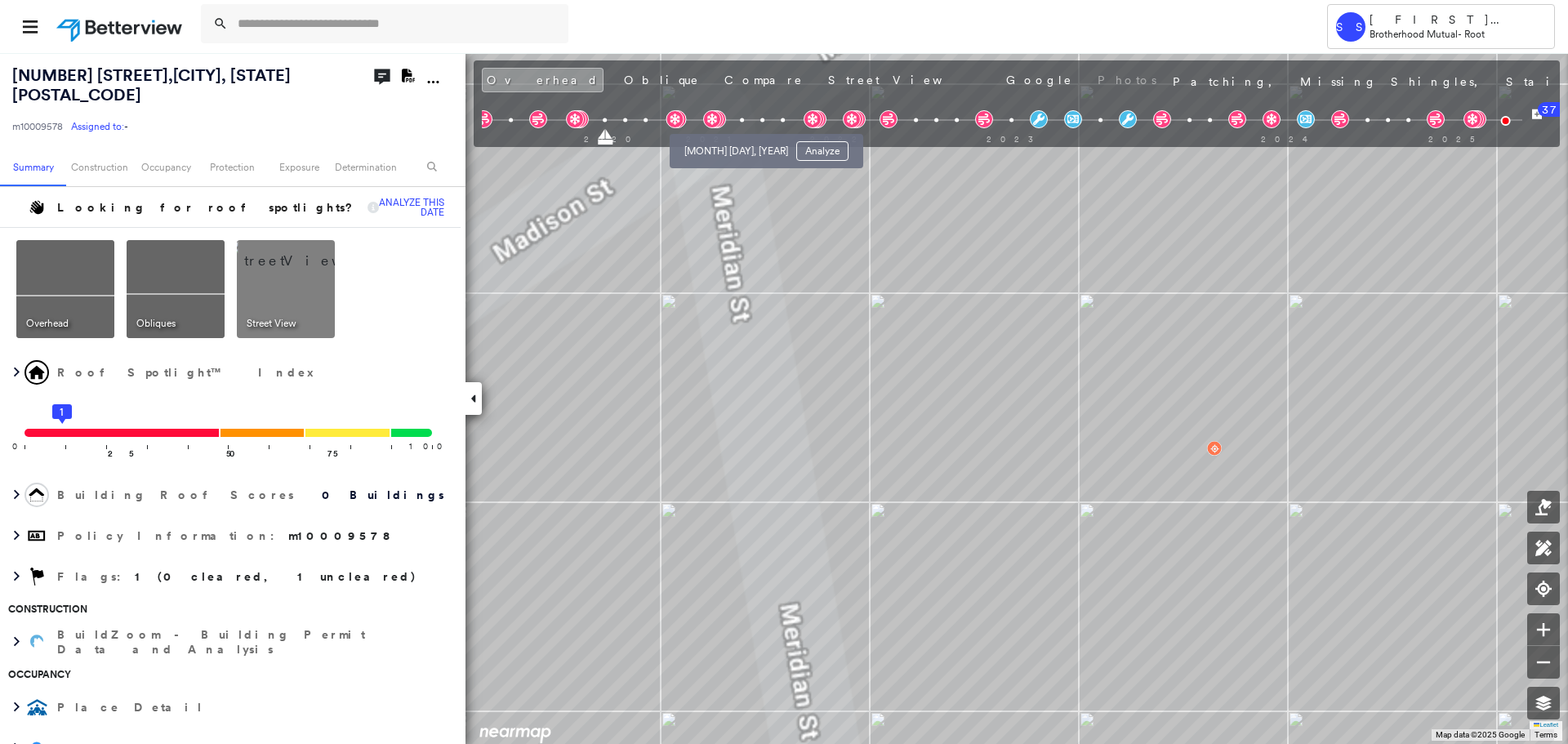 click at bounding box center (742, 120) 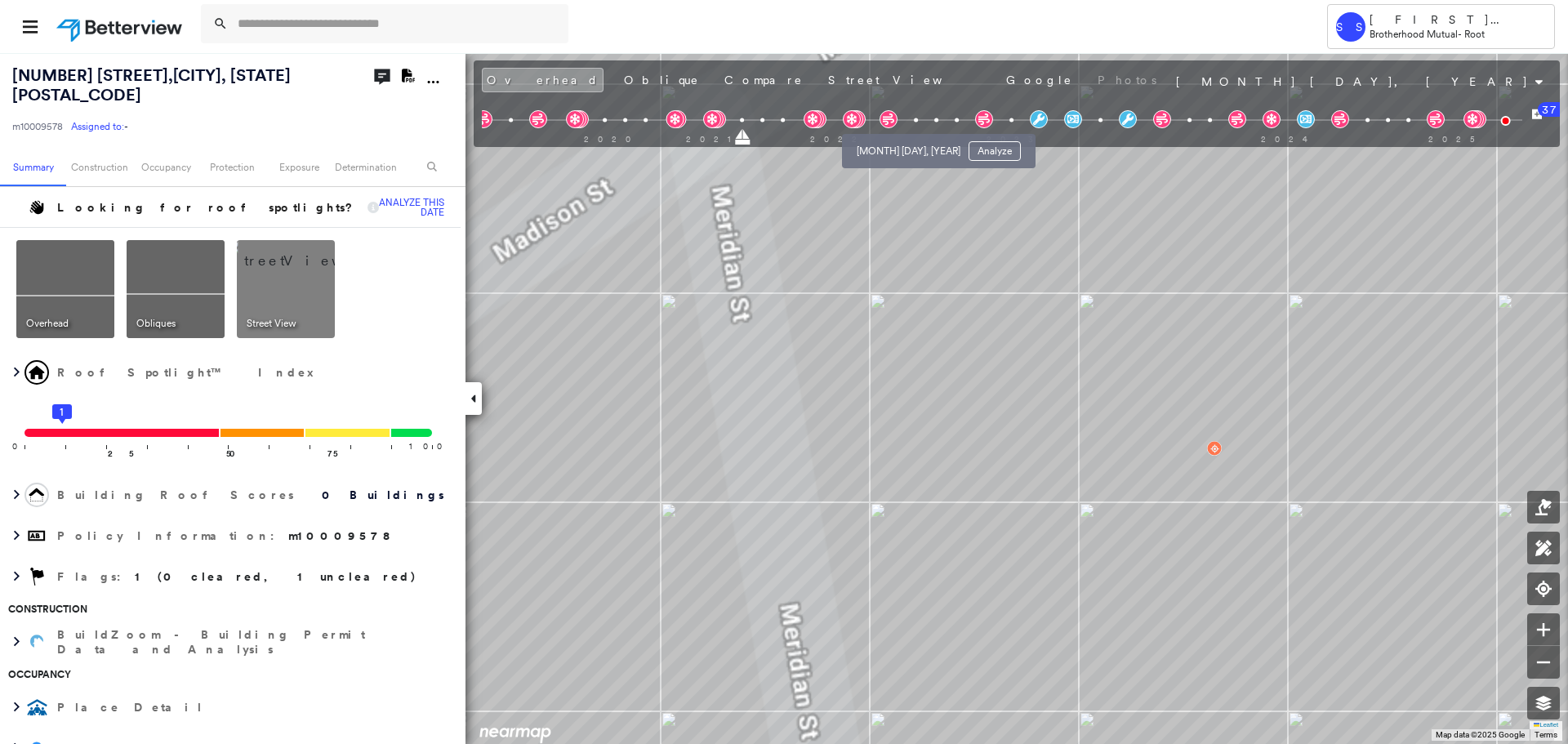 click at bounding box center (915, 120) 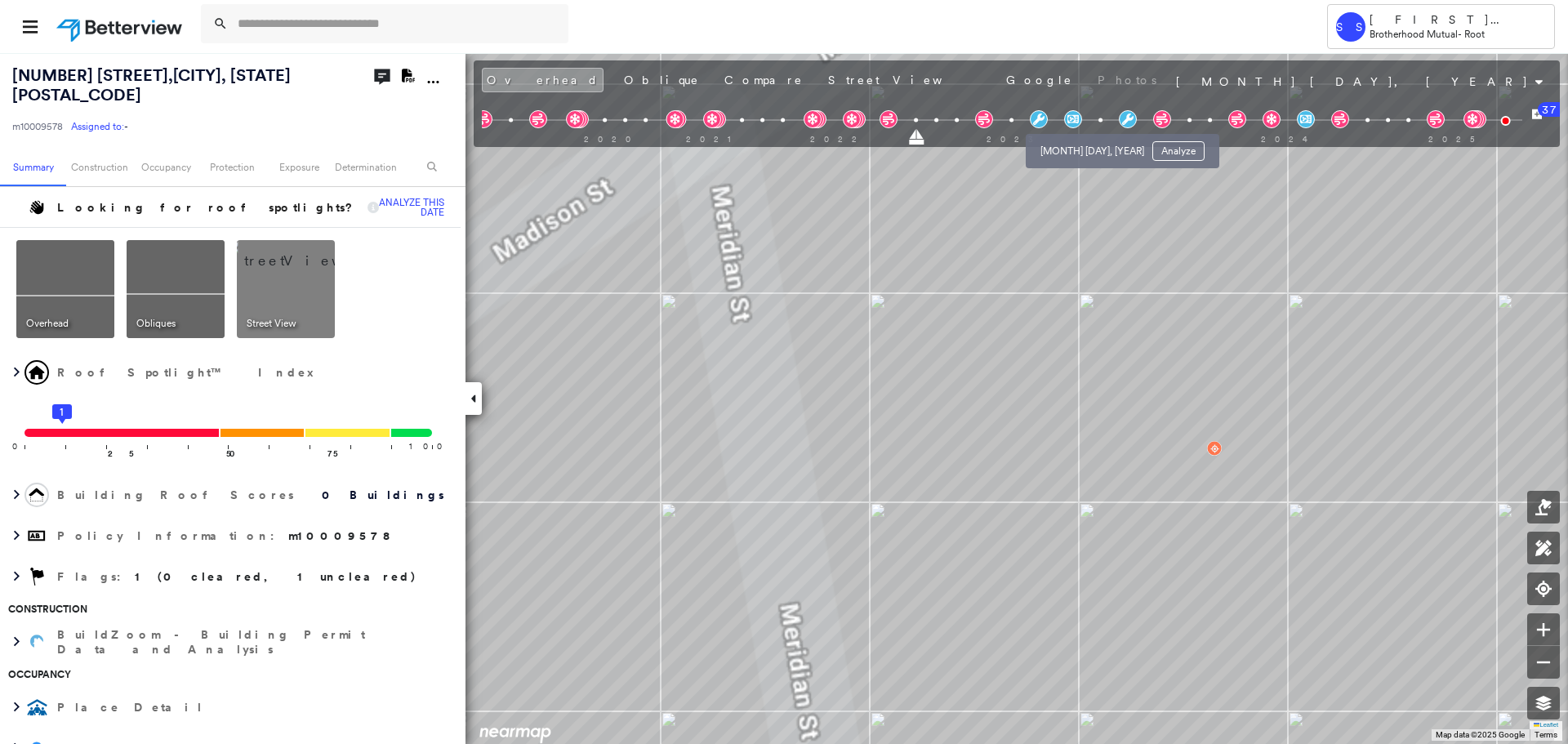 click at bounding box center [1100, 120] 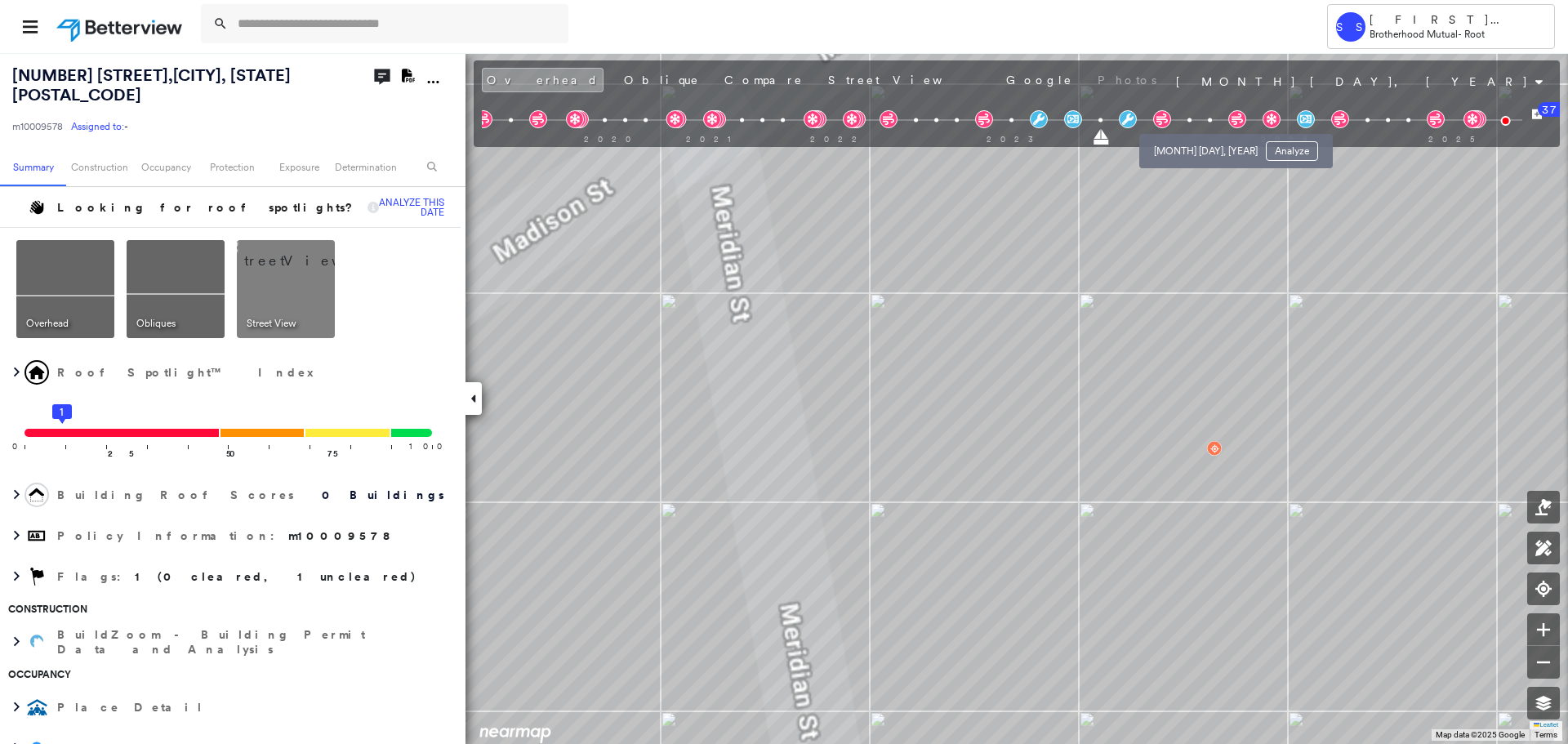 click at bounding box center (1209, 120) 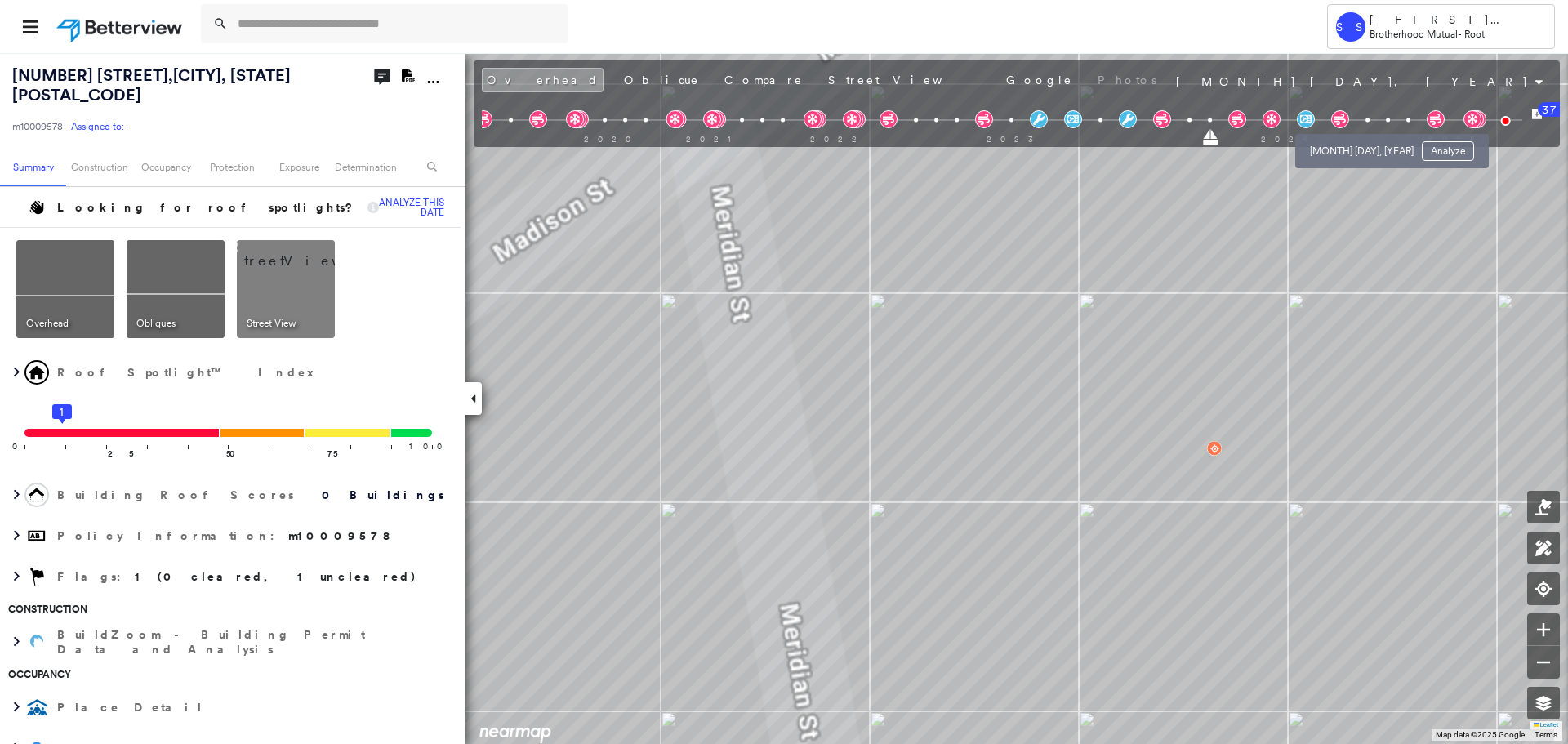 click at bounding box center (1367, 120) 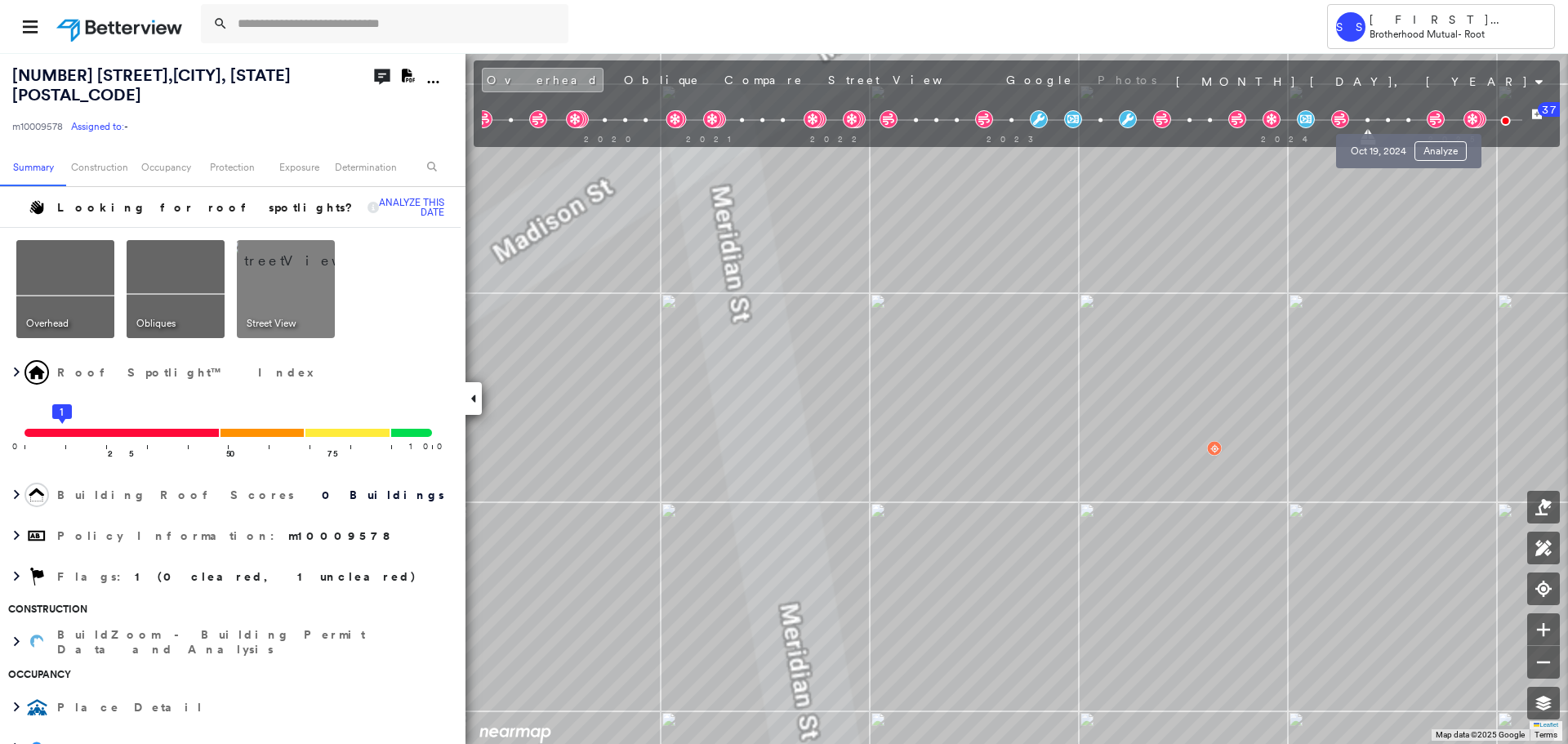 click at bounding box center [1408, 120] 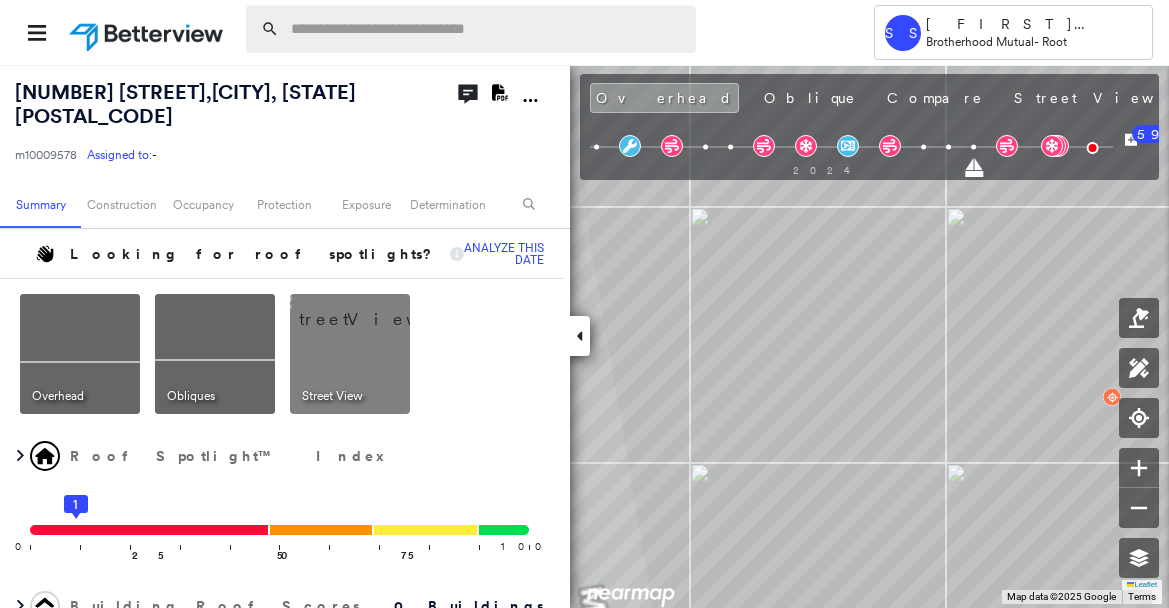 click at bounding box center [487, 29] 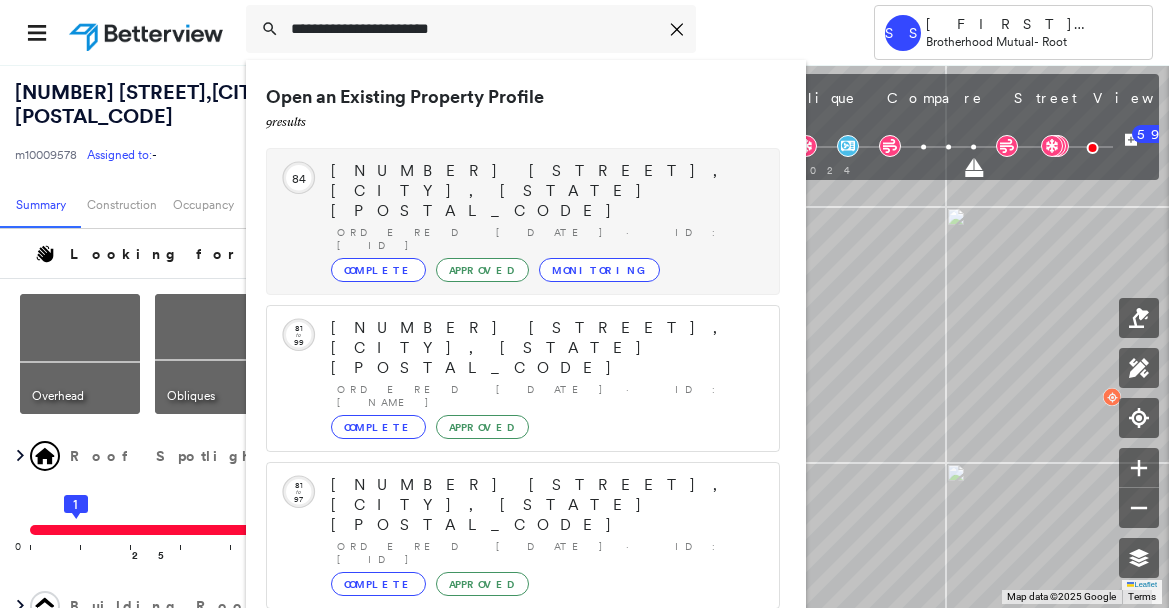 type on "**********" 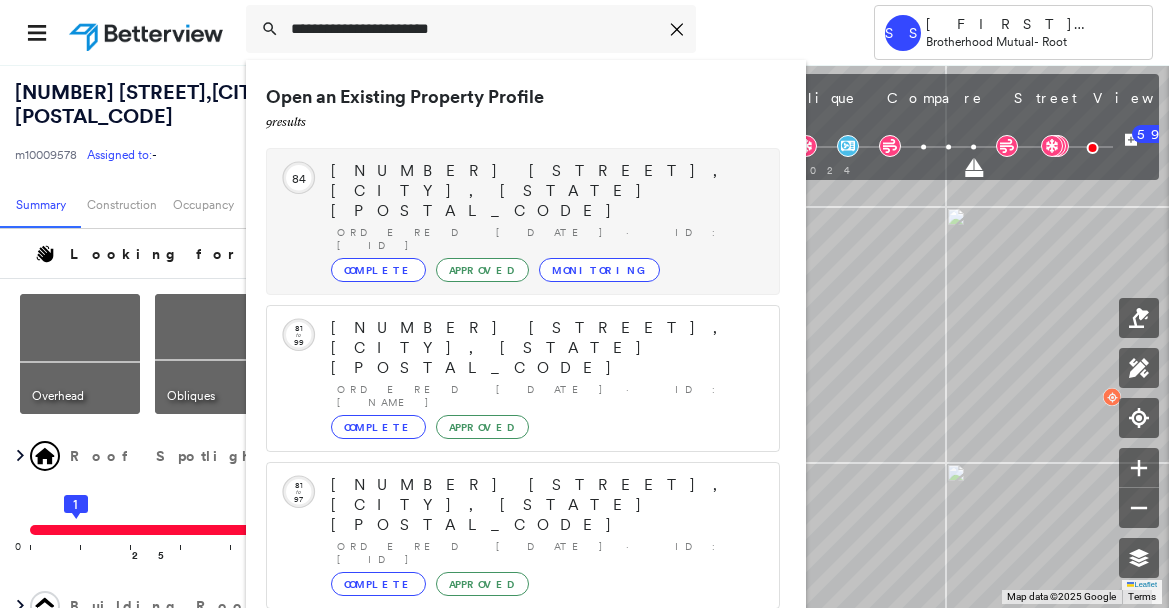 click on "[NUMBER] [STREET], [CITY], [STATE] [POSTAL_CODE]" at bounding box center (545, 191) 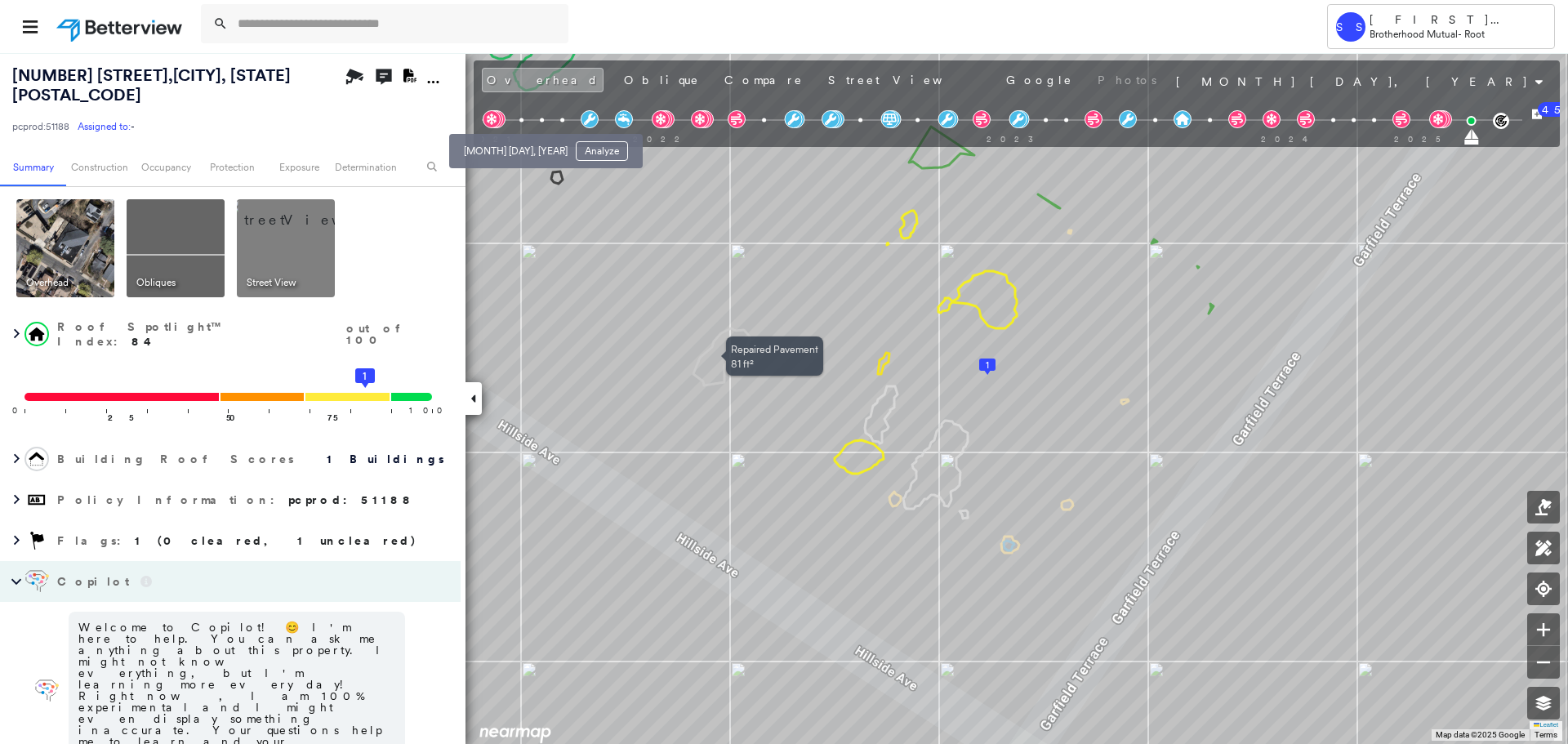 click at bounding box center [521, 120] 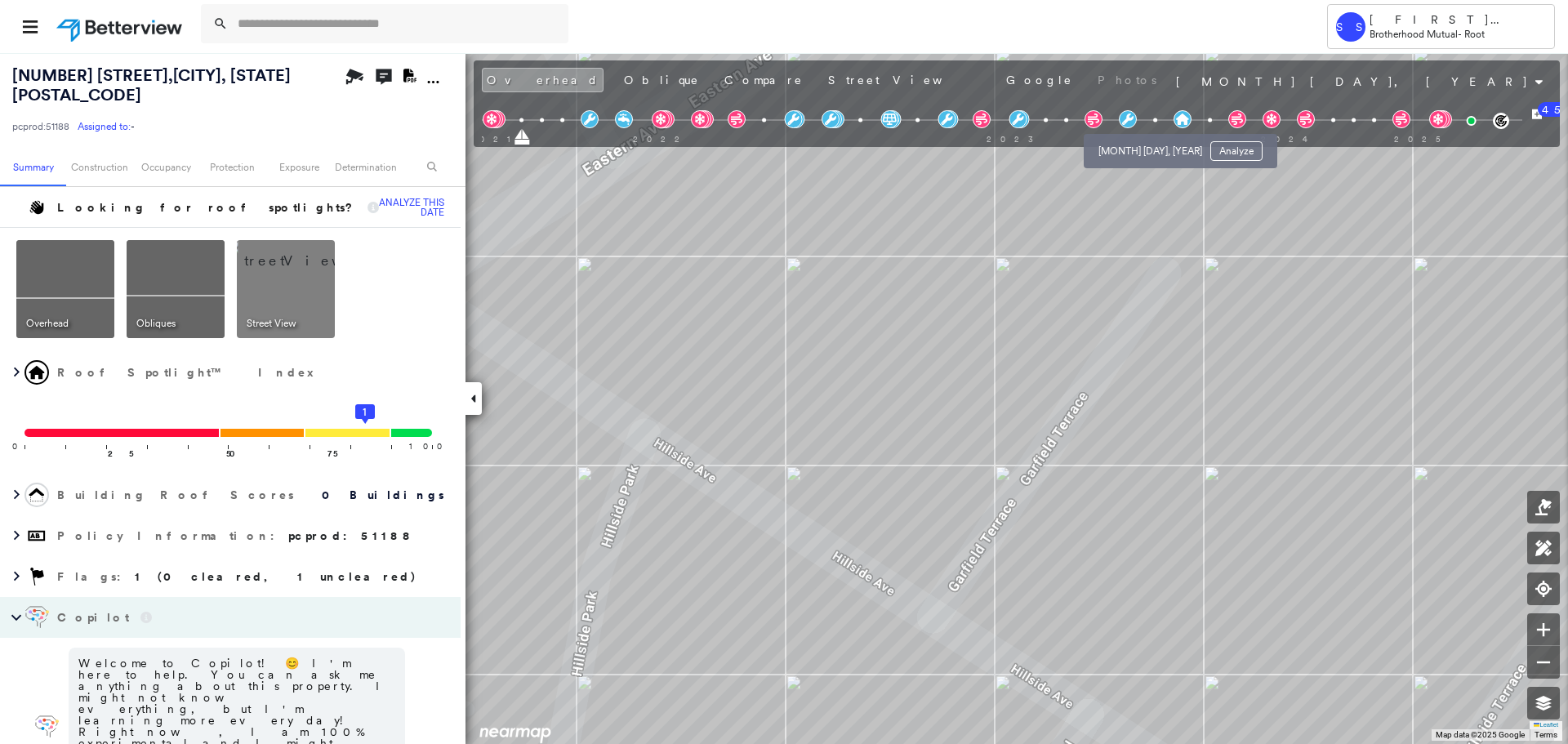 click at bounding box center [1155, 120] 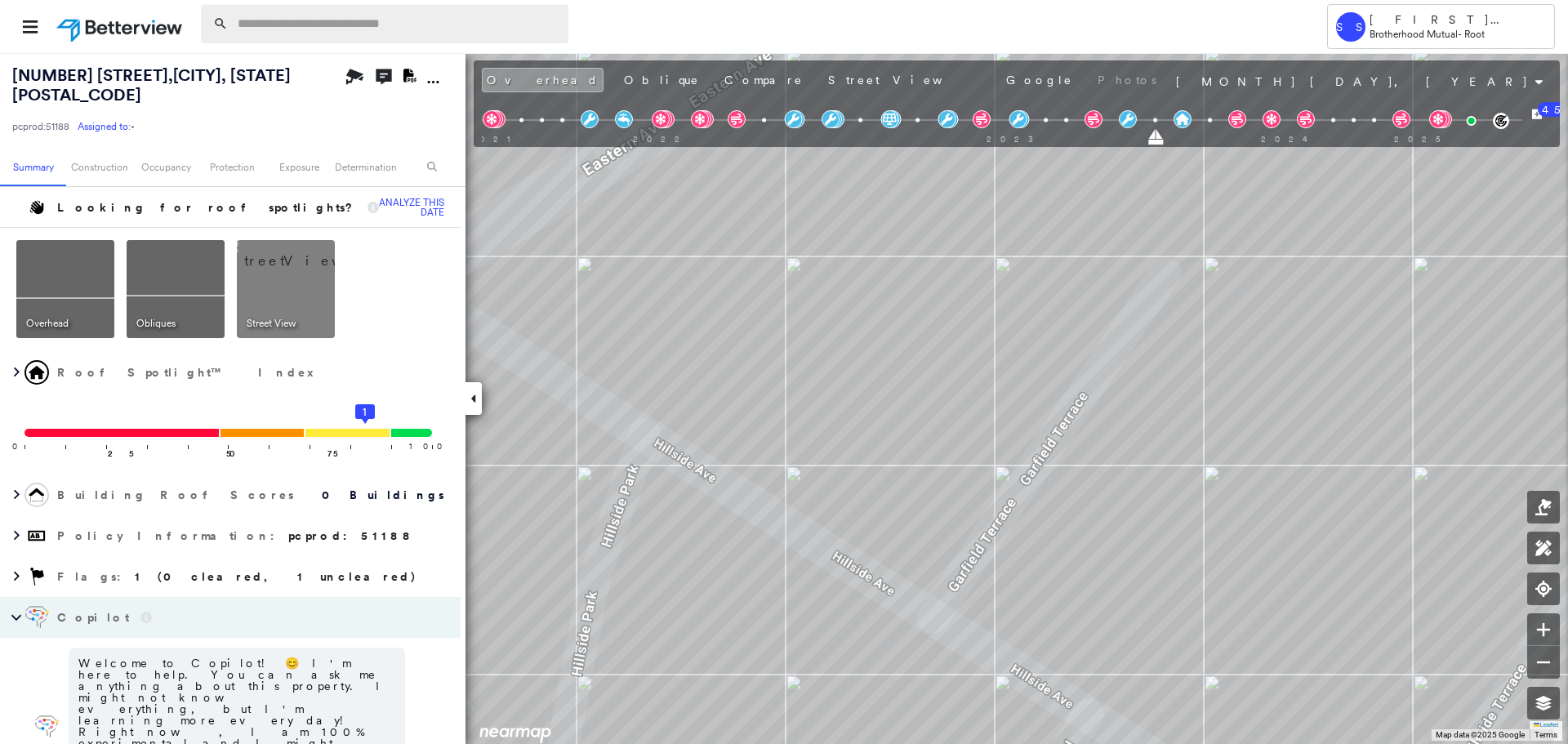 click at bounding box center (398, 24) 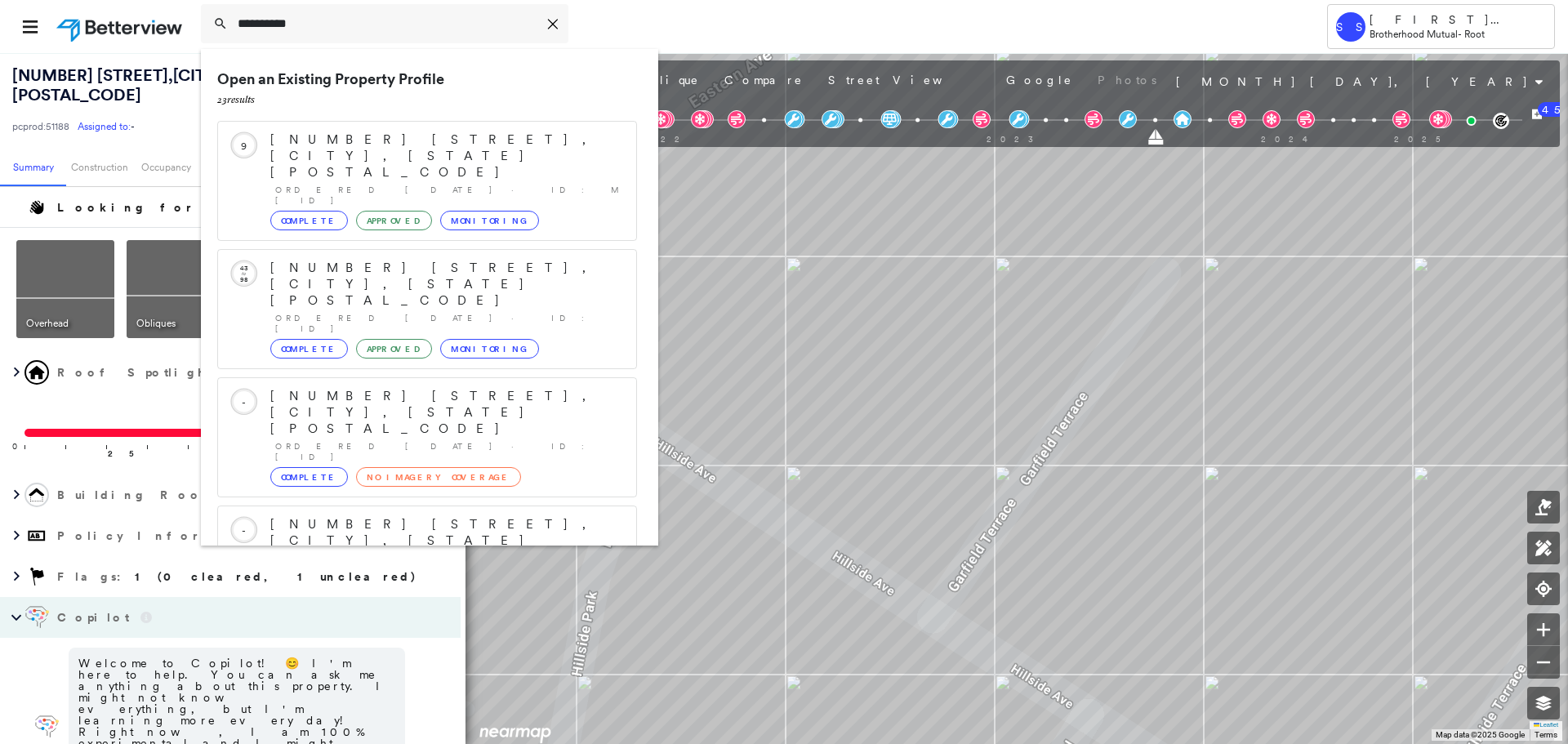 type on "**********" 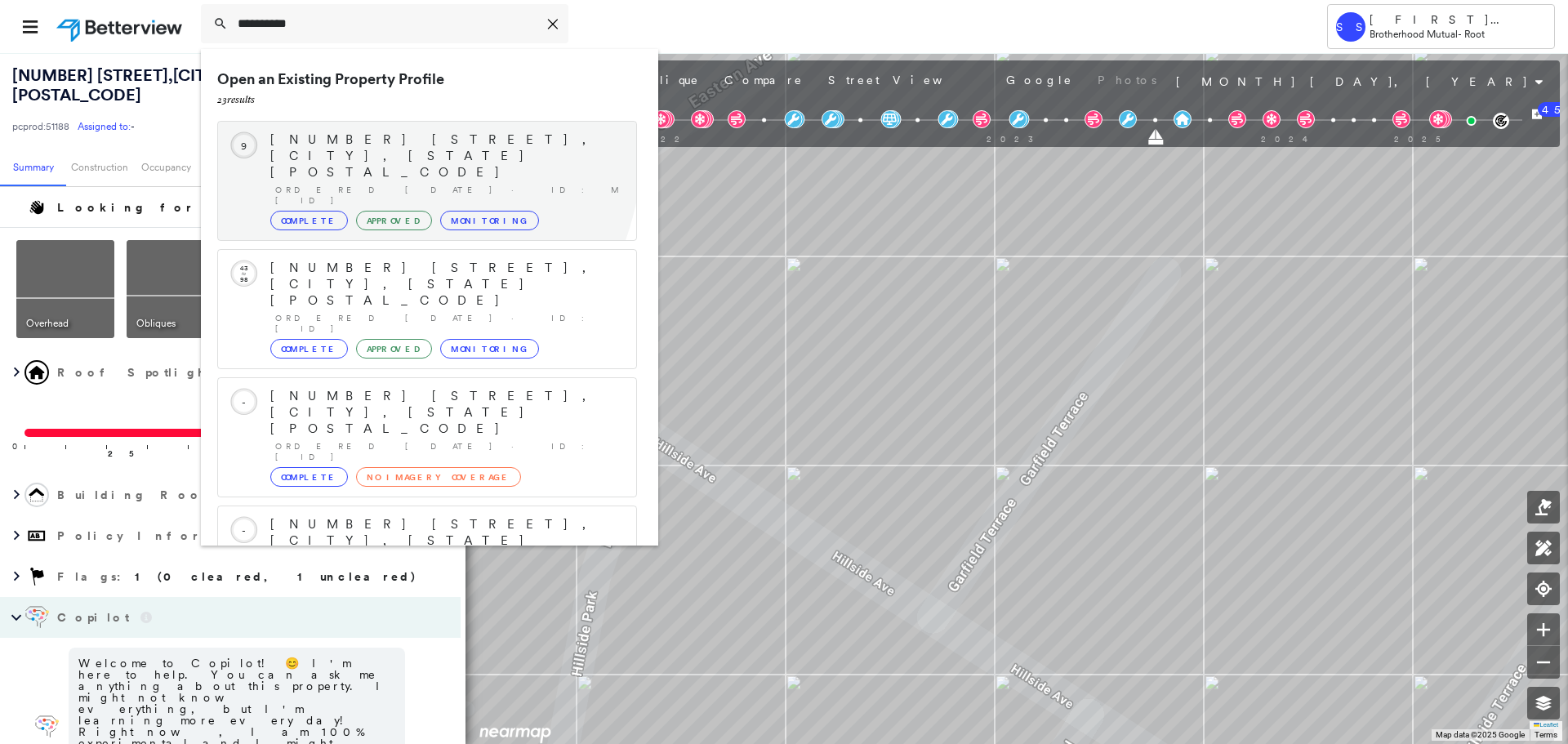 click on "[NUMBER] [STREET], [CITY], [STATE] [POSTAL_CODE]" at bounding box center [445, 156] 